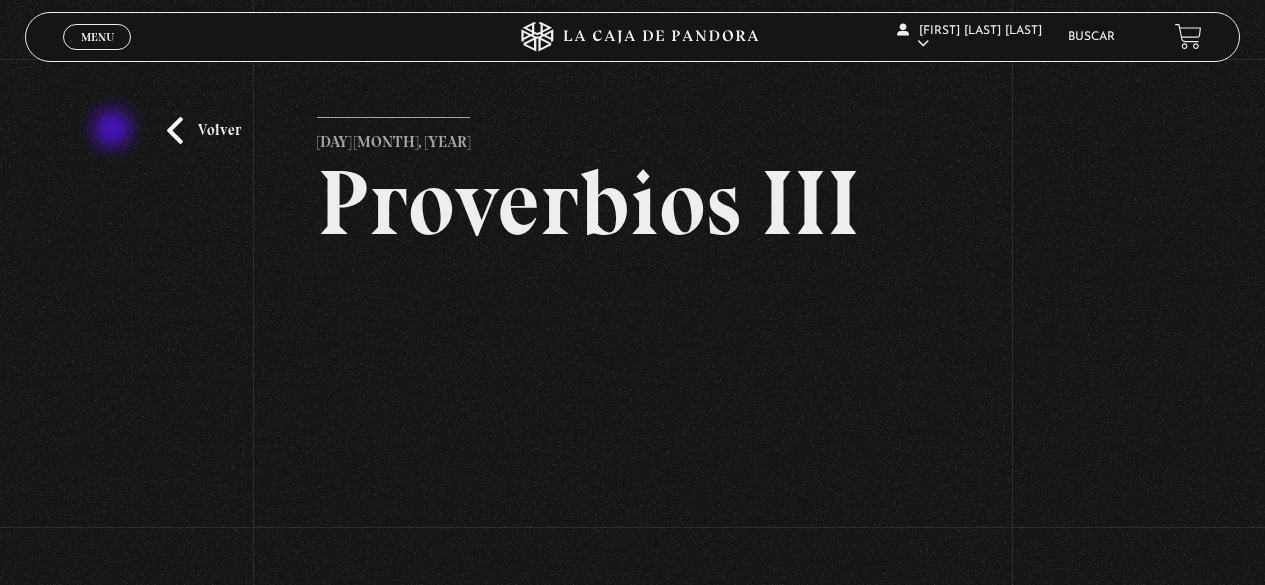 scroll, scrollTop: 120, scrollLeft: 0, axis: vertical 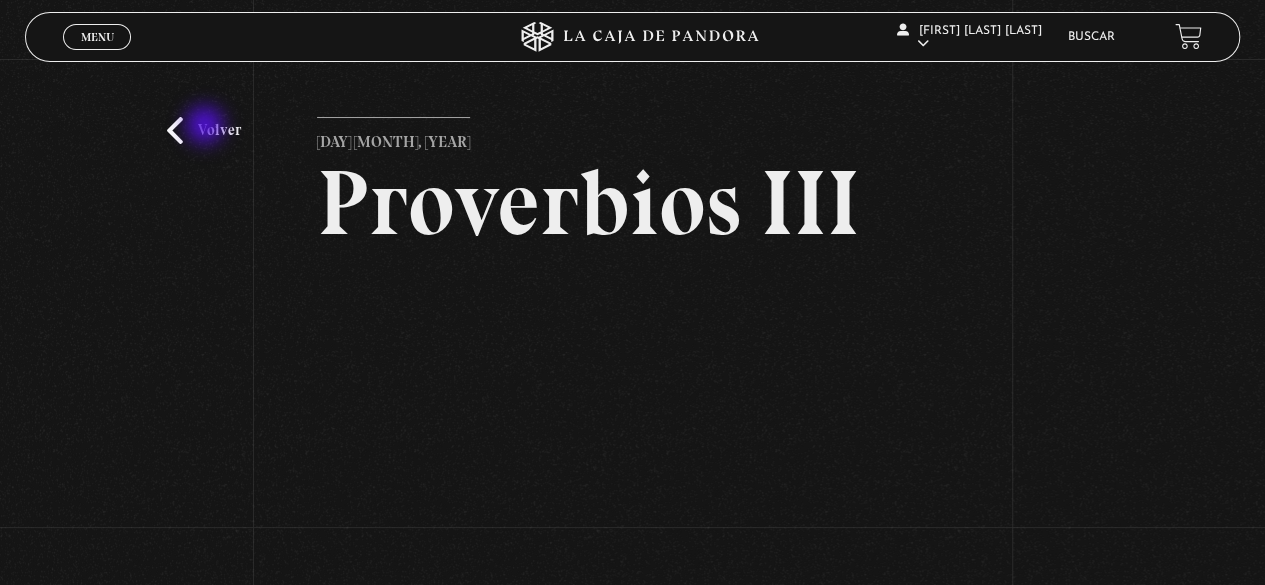 click on "Volver" at bounding box center (204, 130) 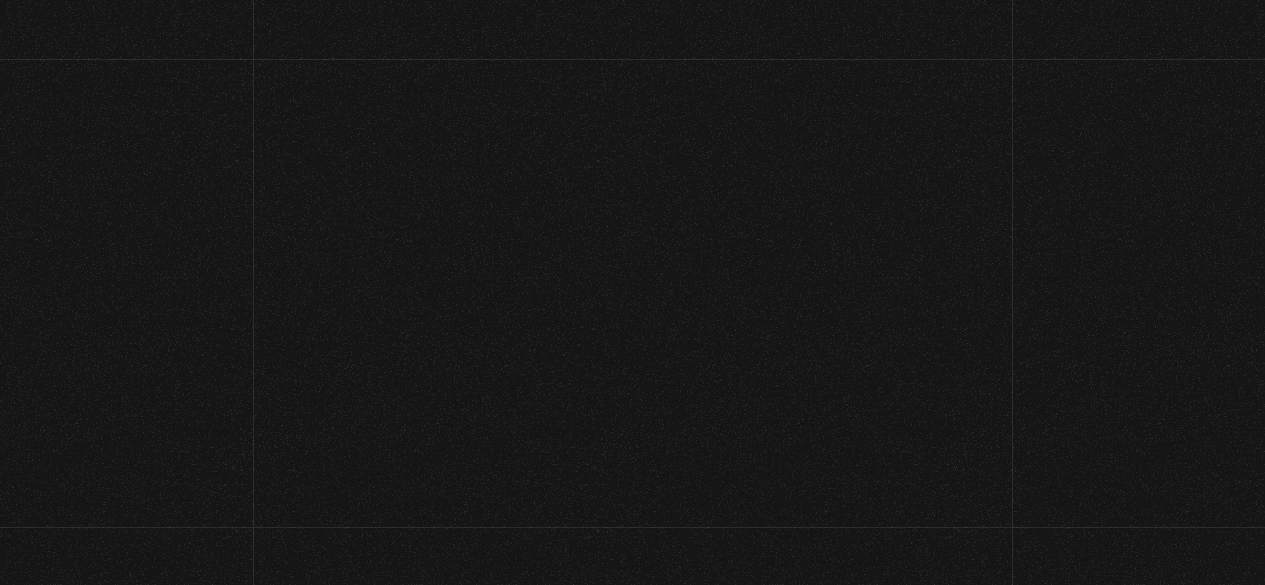 scroll, scrollTop: 0, scrollLeft: 0, axis: both 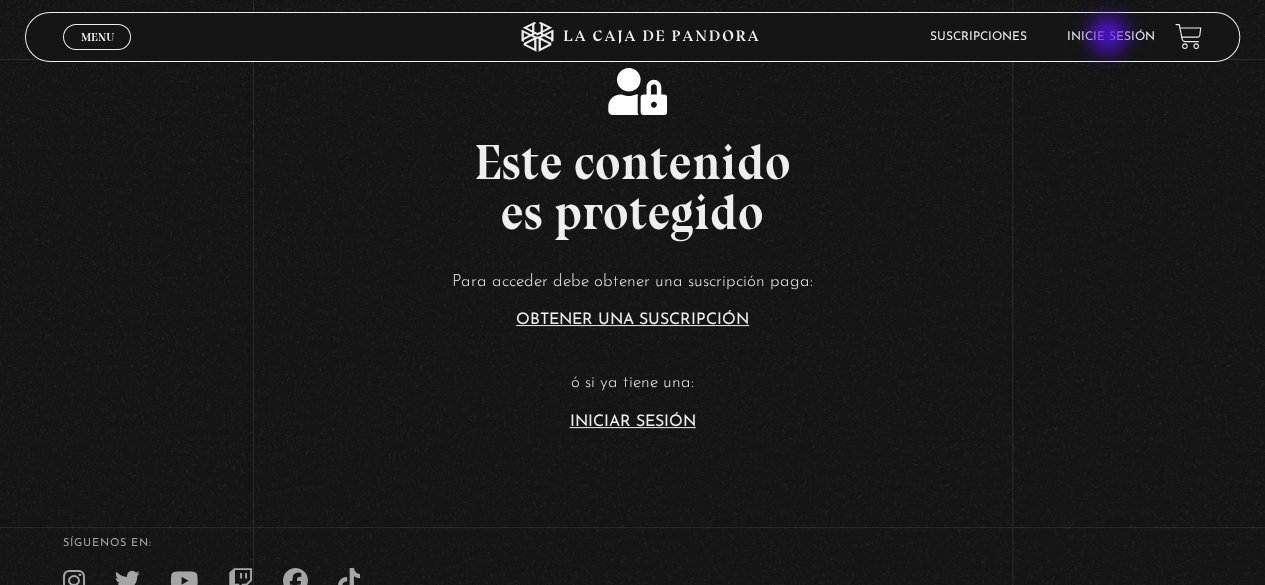 click on "Inicie sesión" at bounding box center (1111, 37) 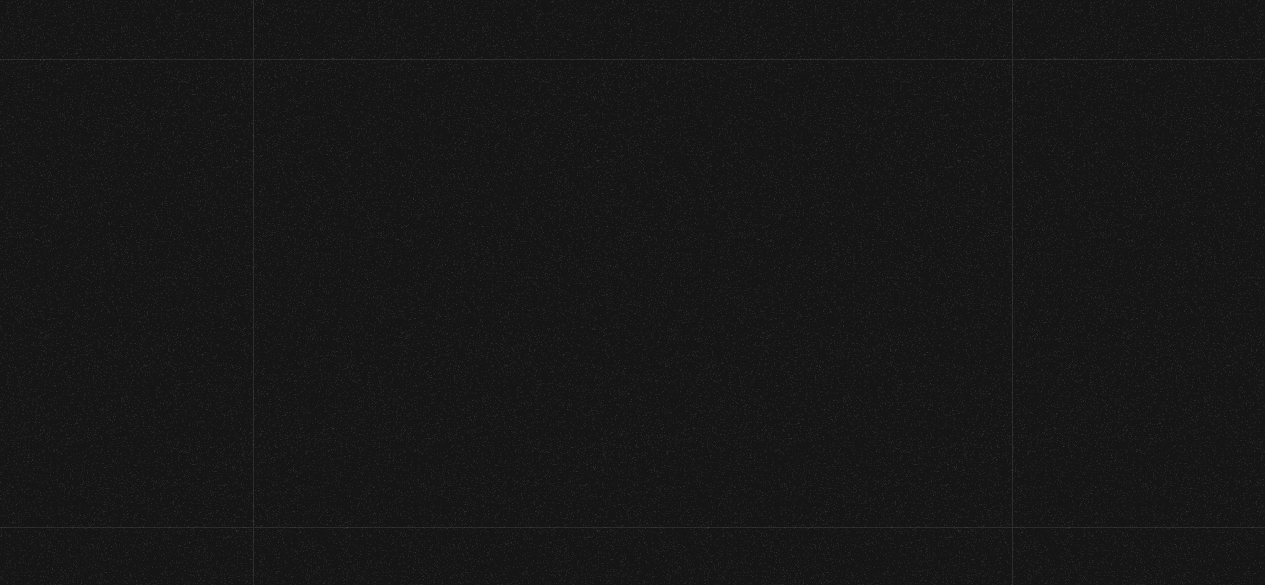 scroll, scrollTop: 0, scrollLeft: 0, axis: both 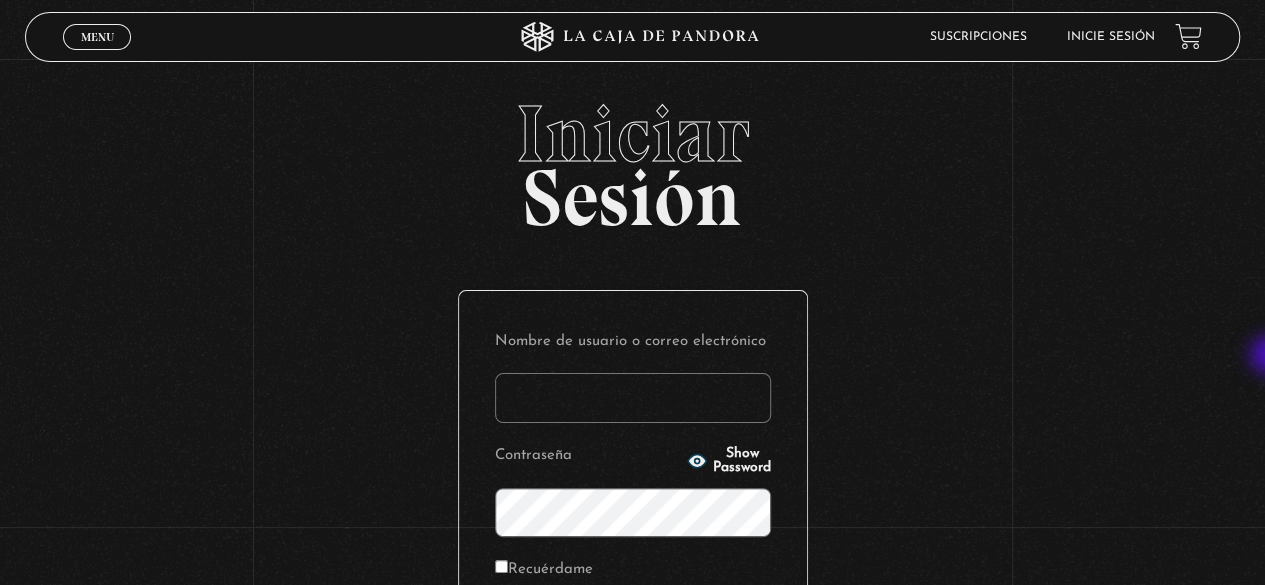 type on "[EMAIL]" 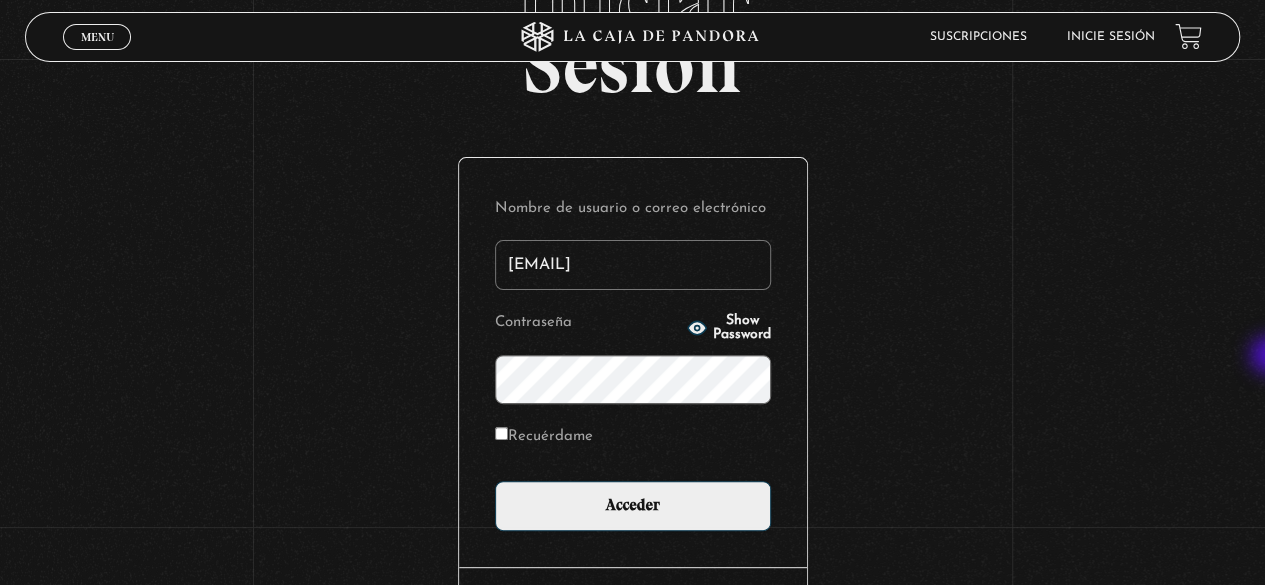 scroll, scrollTop: 162, scrollLeft: 0, axis: vertical 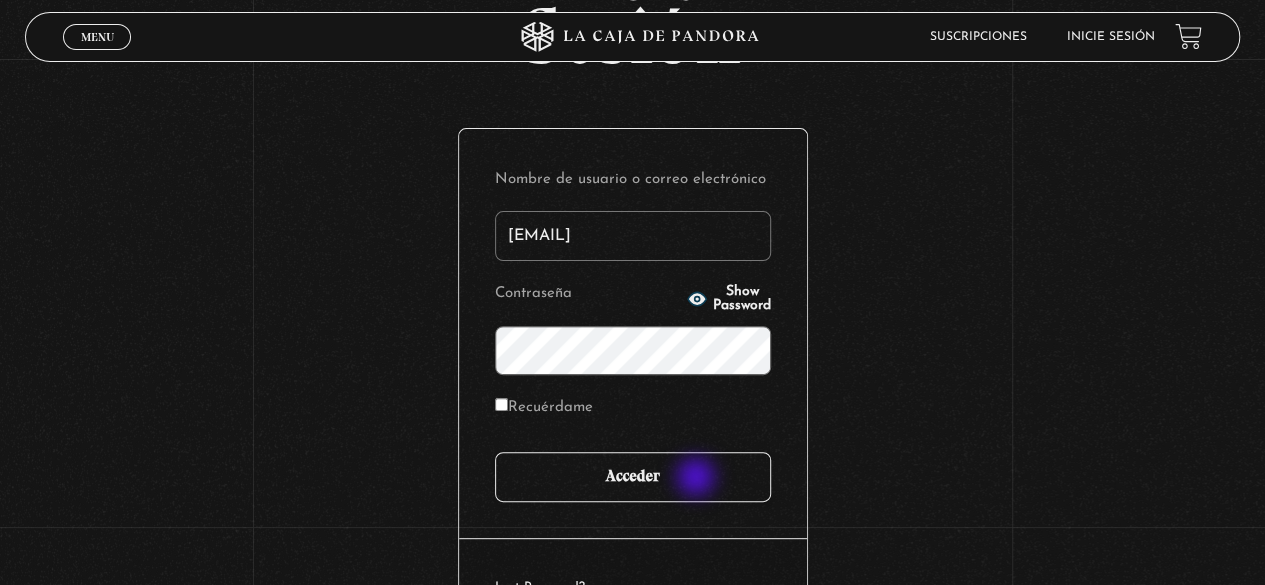 click on "Acceder" at bounding box center [633, 477] 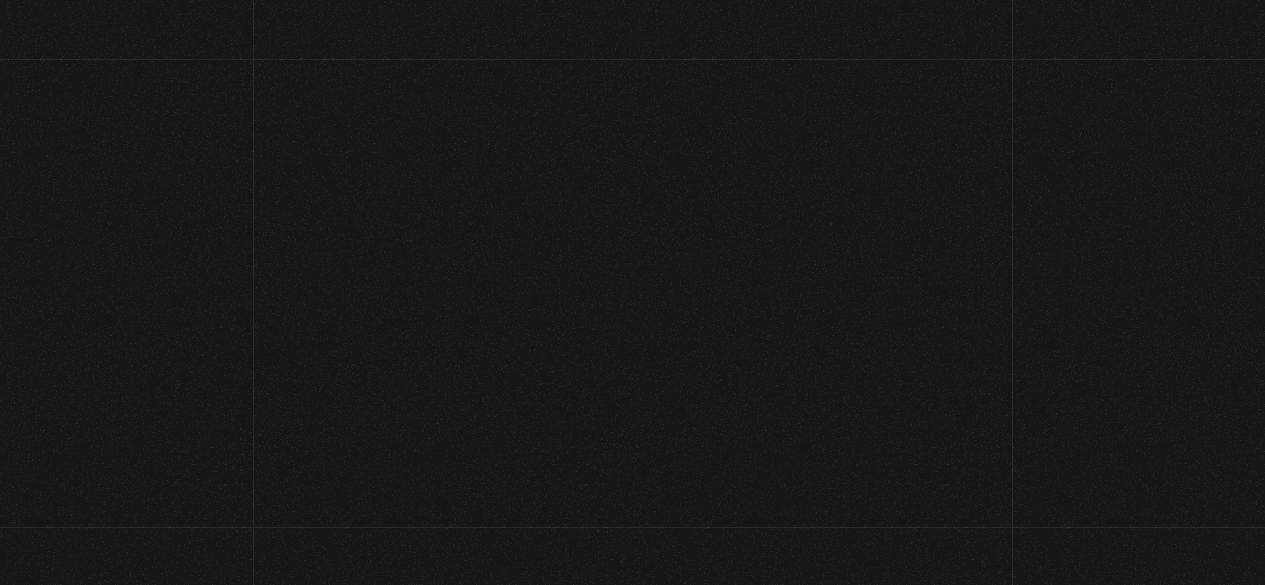 scroll, scrollTop: 0, scrollLeft: 0, axis: both 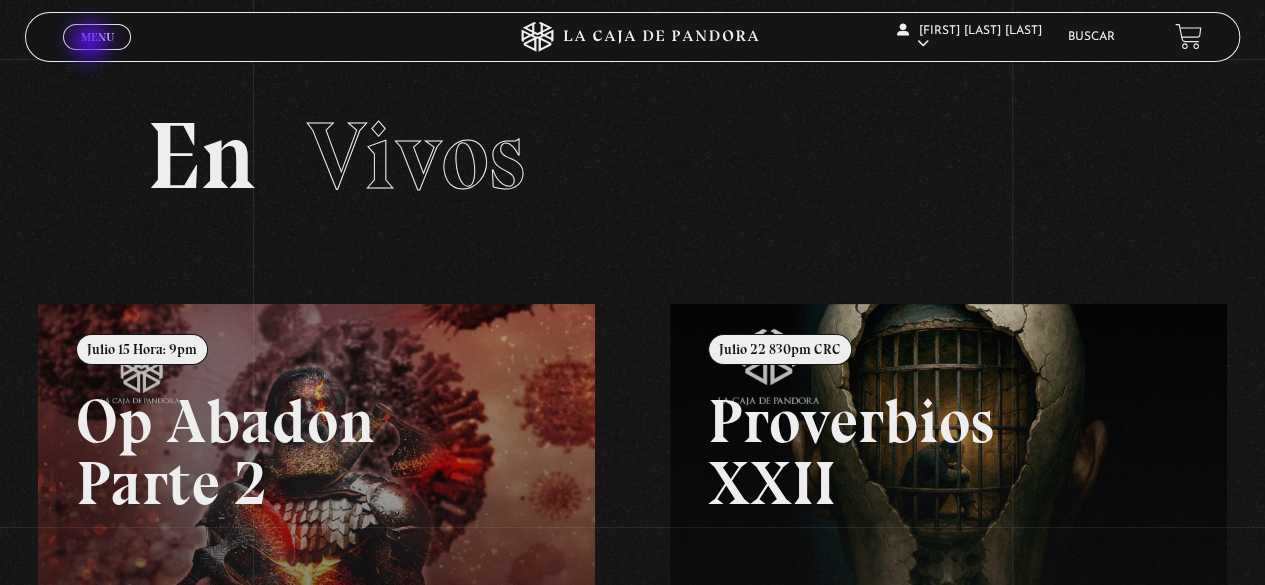 click on "Menu" at bounding box center (97, 37) 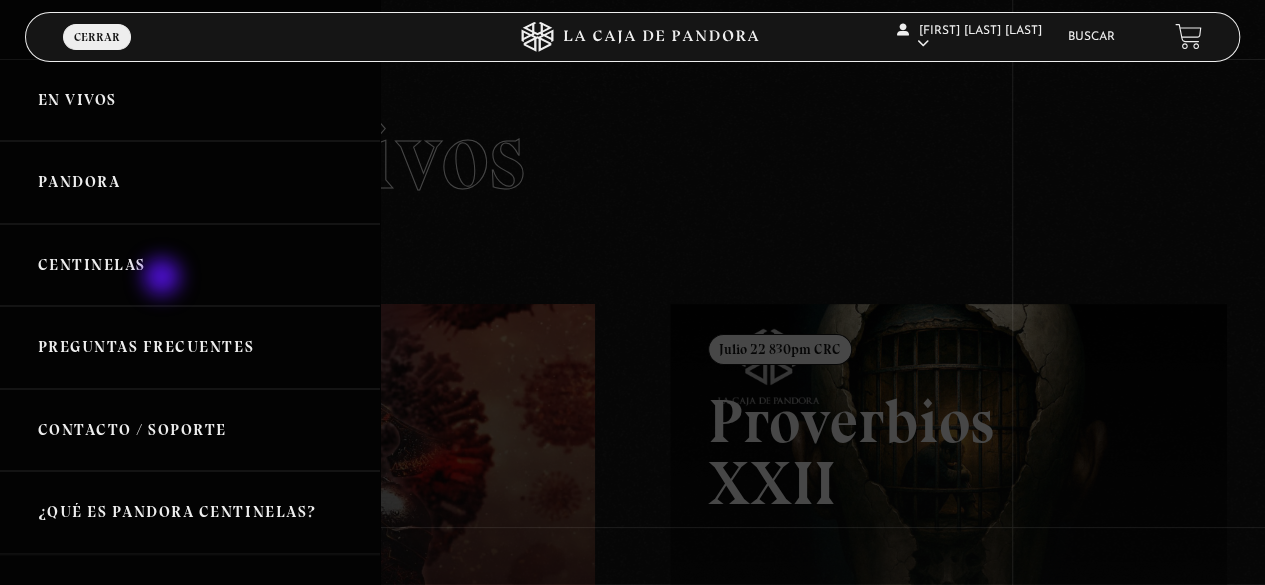 click on "Centinelas" at bounding box center (190, 265) 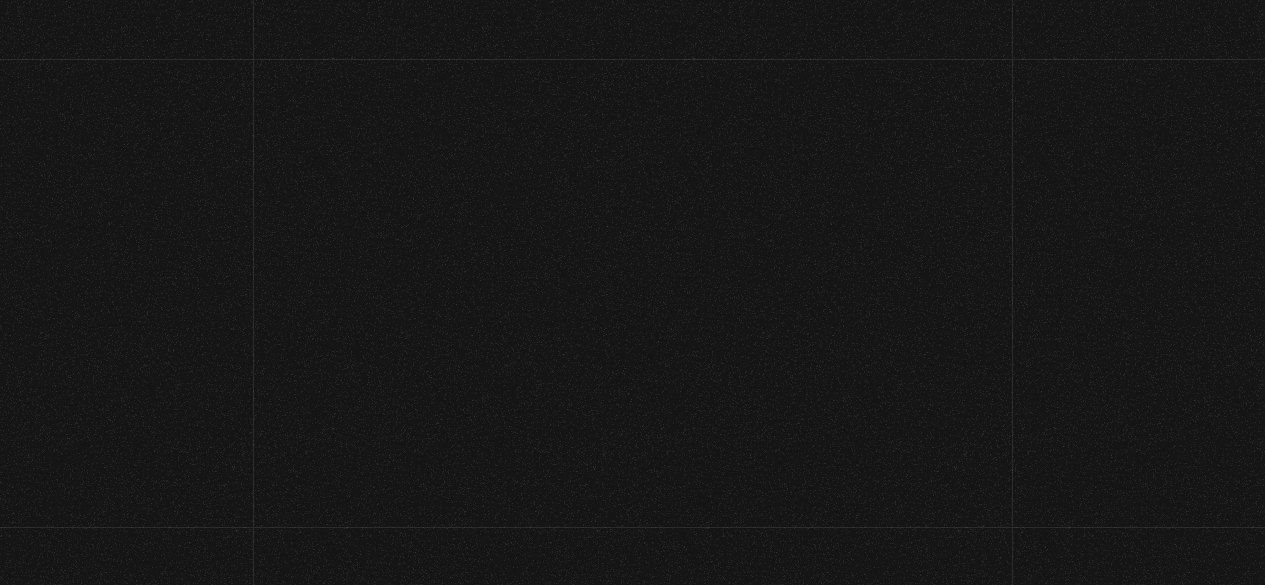 scroll, scrollTop: 0, scrollLeft: 0, axis: both 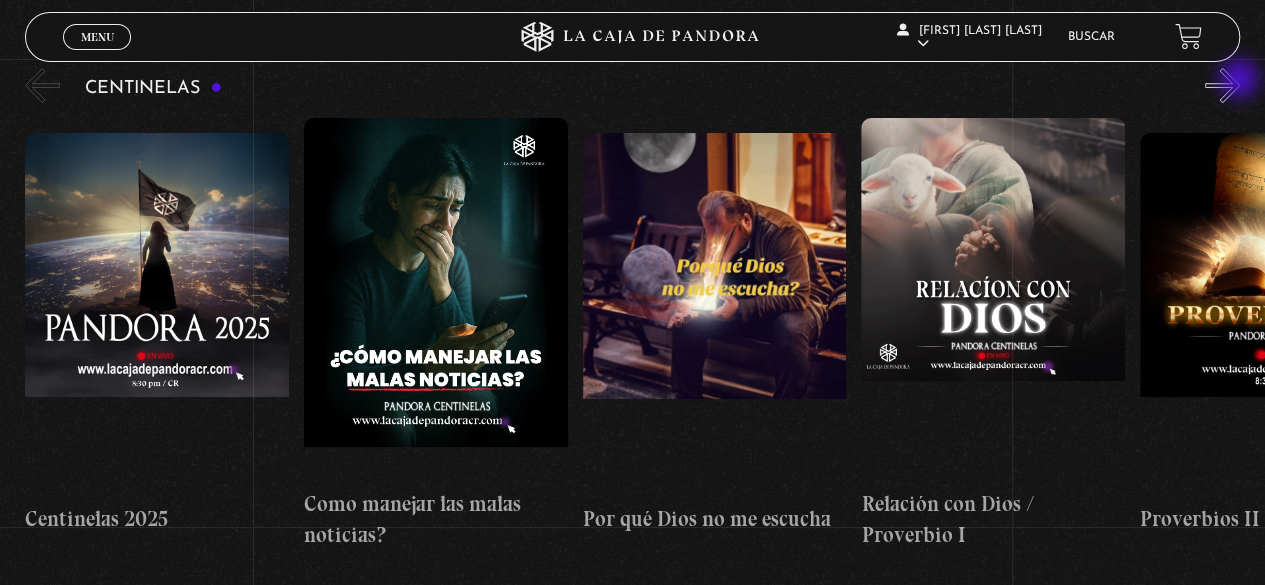 click on "»" at bounding box center (1222, 85) 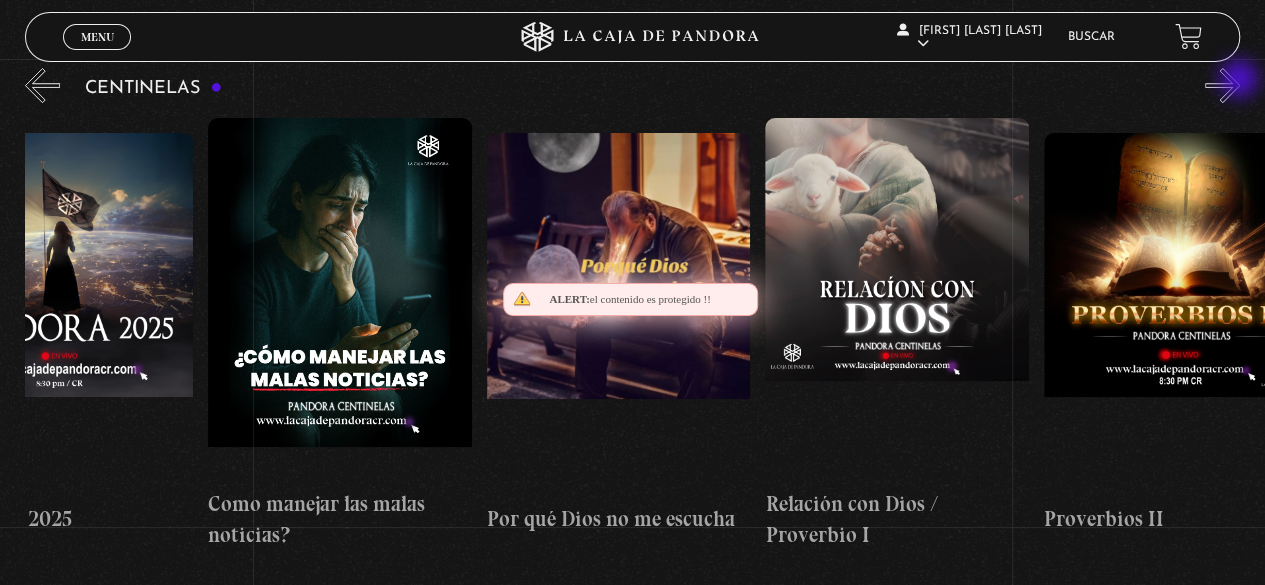 click on "»" at bounding box center (1222, 85) 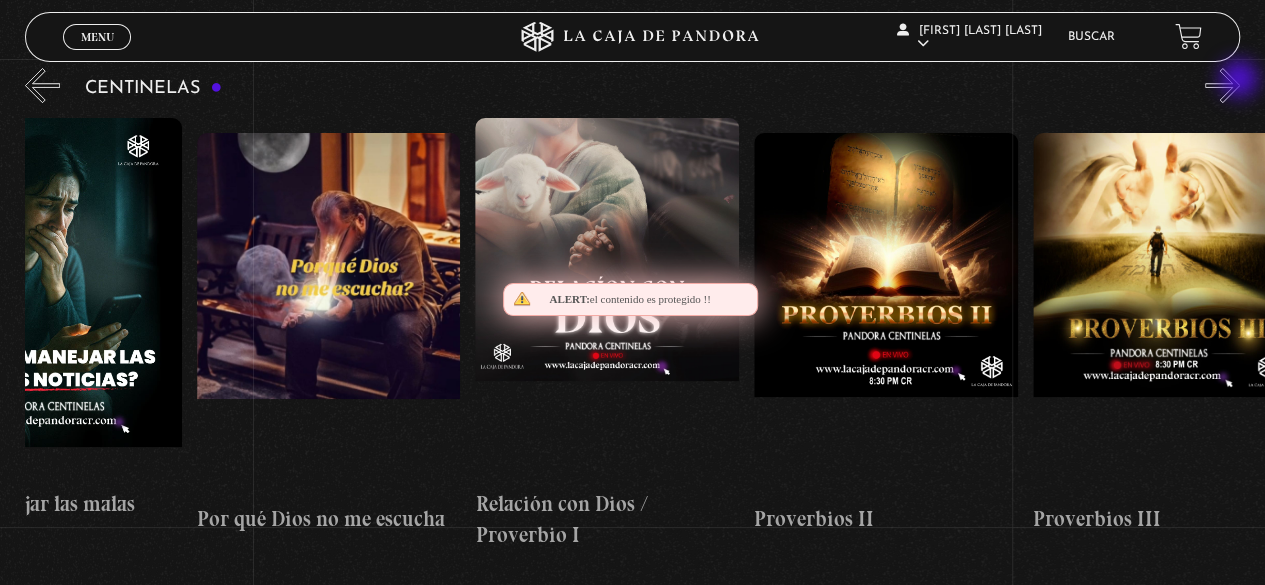 click on "»" at bounding box center [1222, 85] 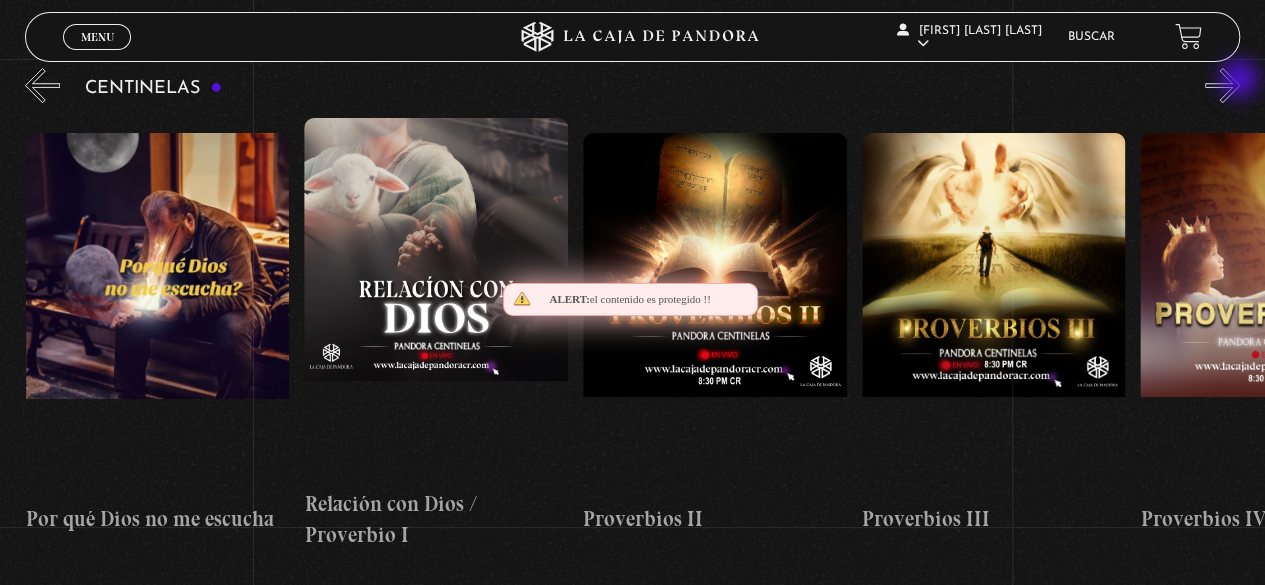 click on "»" at bounding box center (1222, 85) 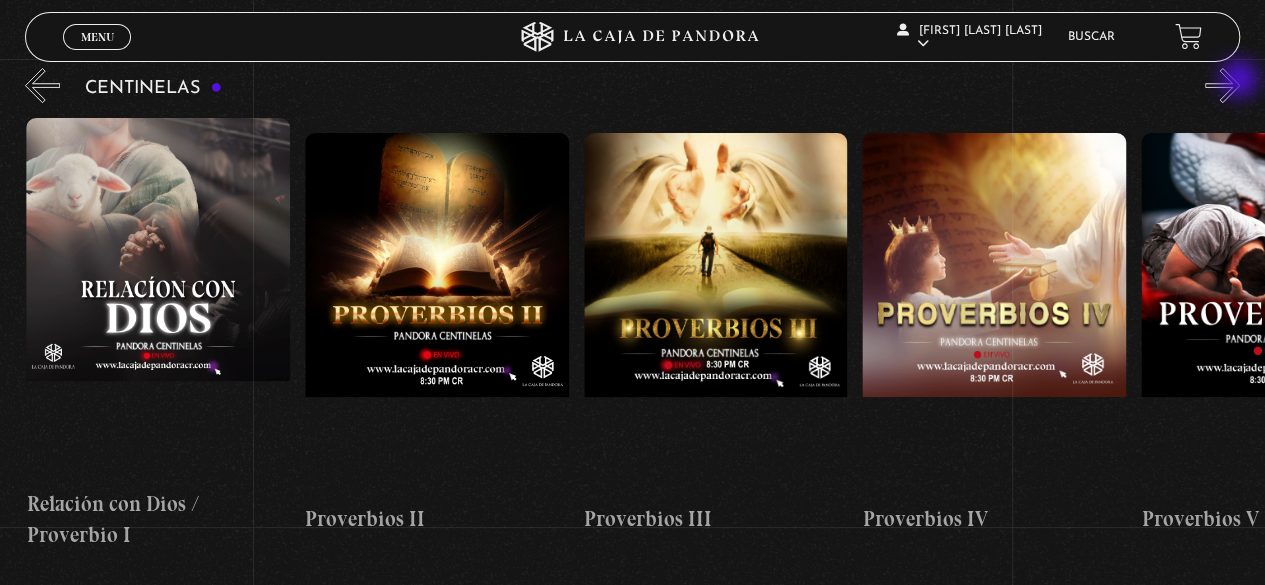 scroll, scrollTop: 0, scrollLeft: 836, axis: horizontal 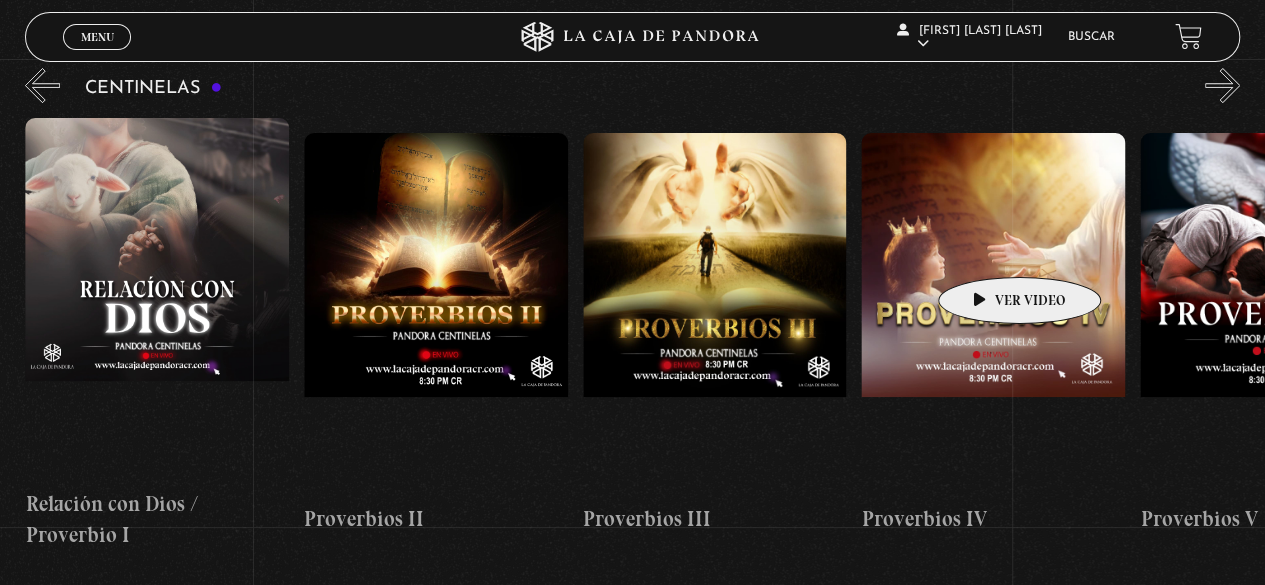 click at bounding box center (993, 313) 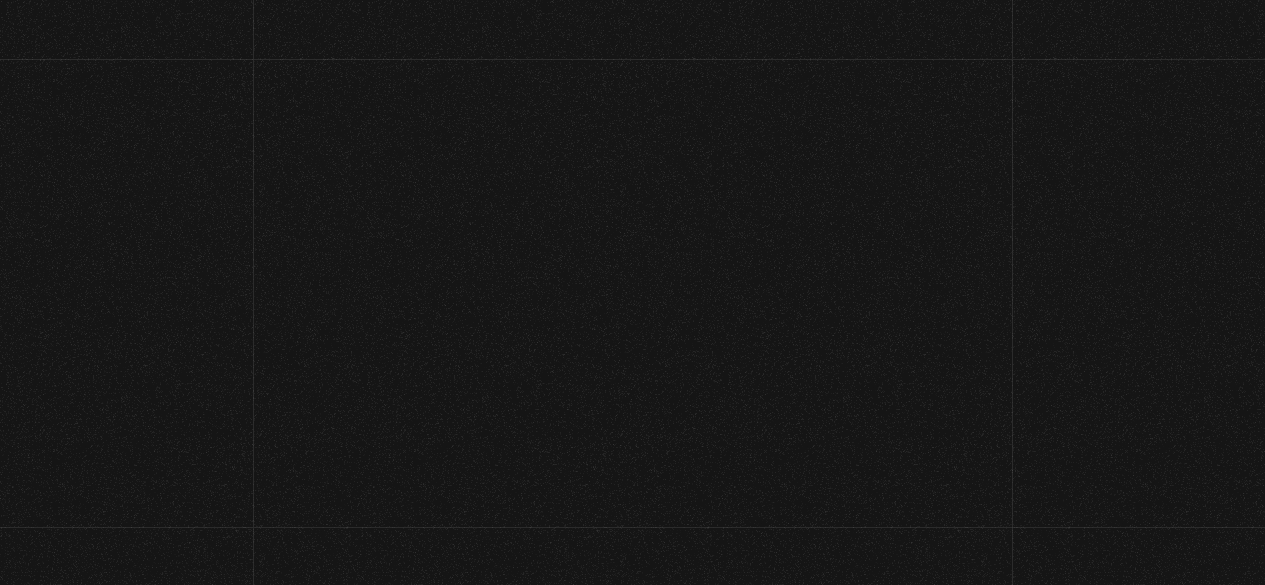 scroll, scrollTop: 0, scrollLeft: 0, axis: both 